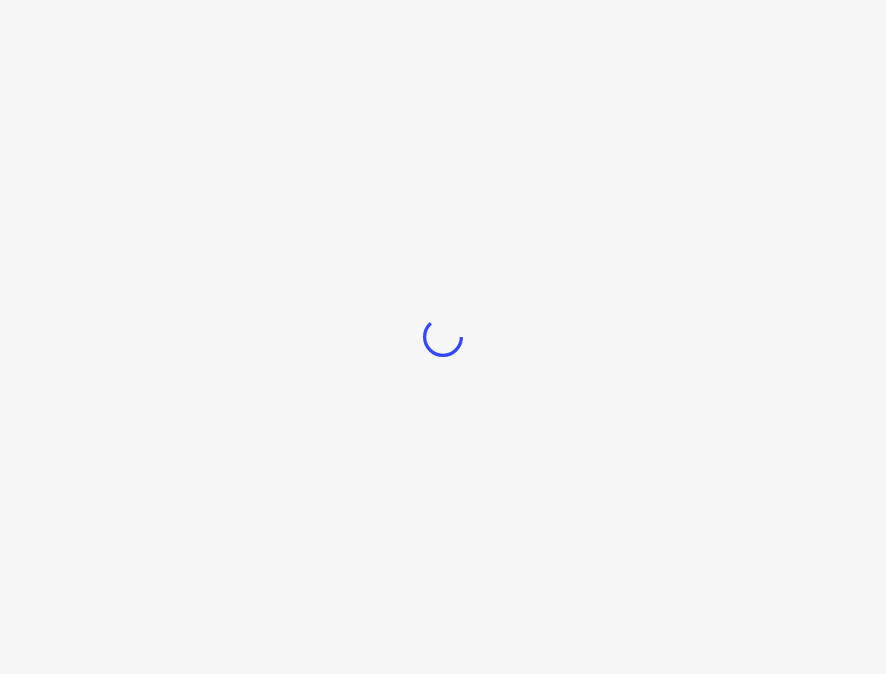 scroll, scrollTop: 0, scrollLeft: 0, axis: both 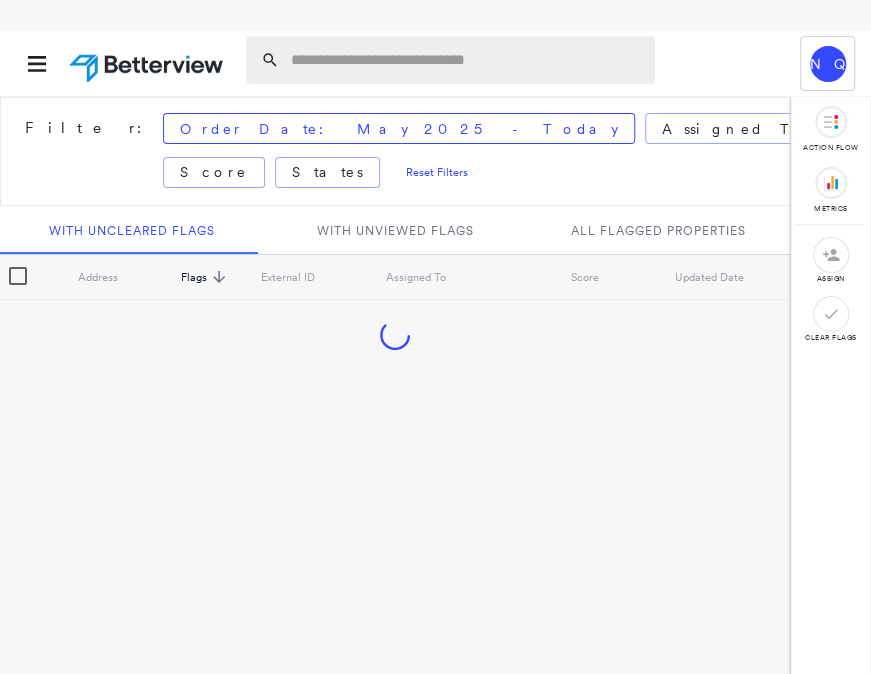 click at bounding box center (467, 60) 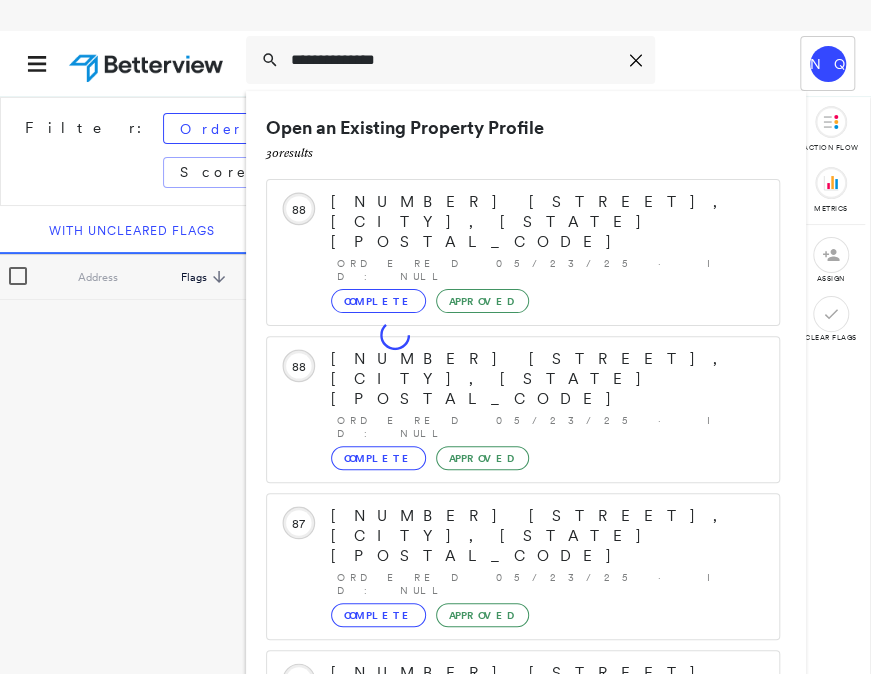 type on "**********" 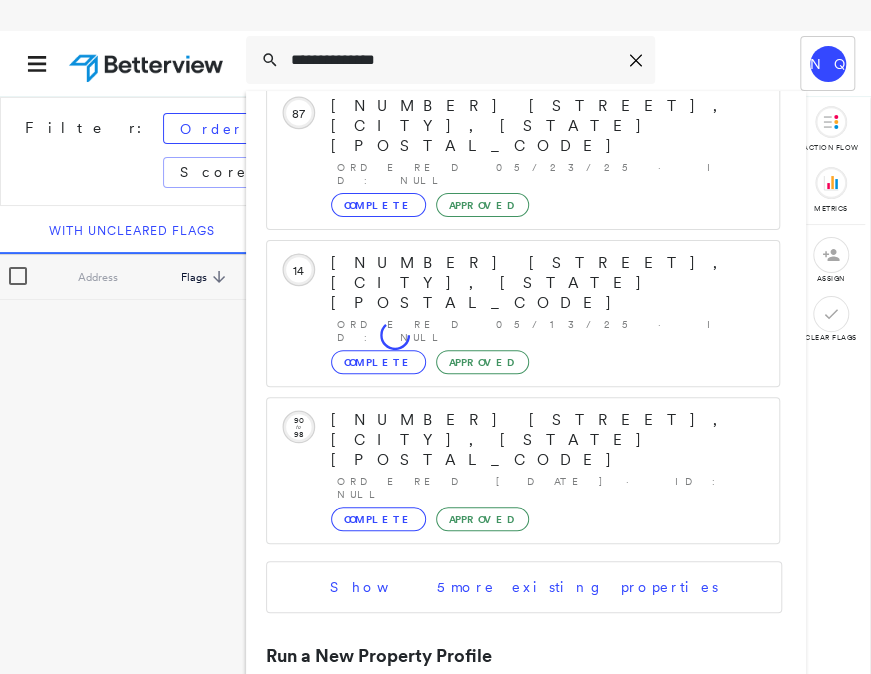 scroll, scrollTop: 430, scrollLeft: 0, axis: vertical 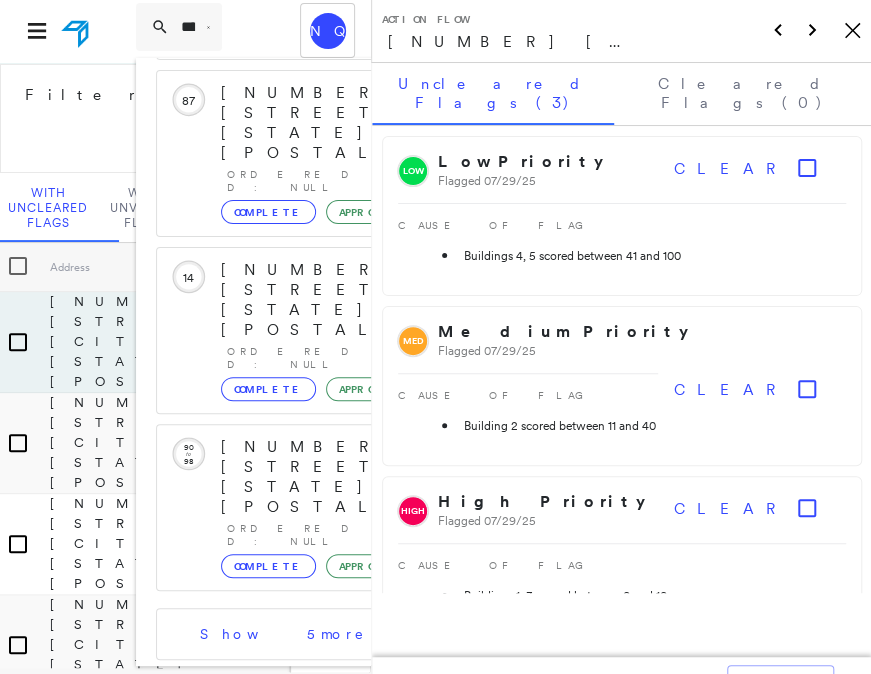 click on "**********" at bounding box center (435, 336) 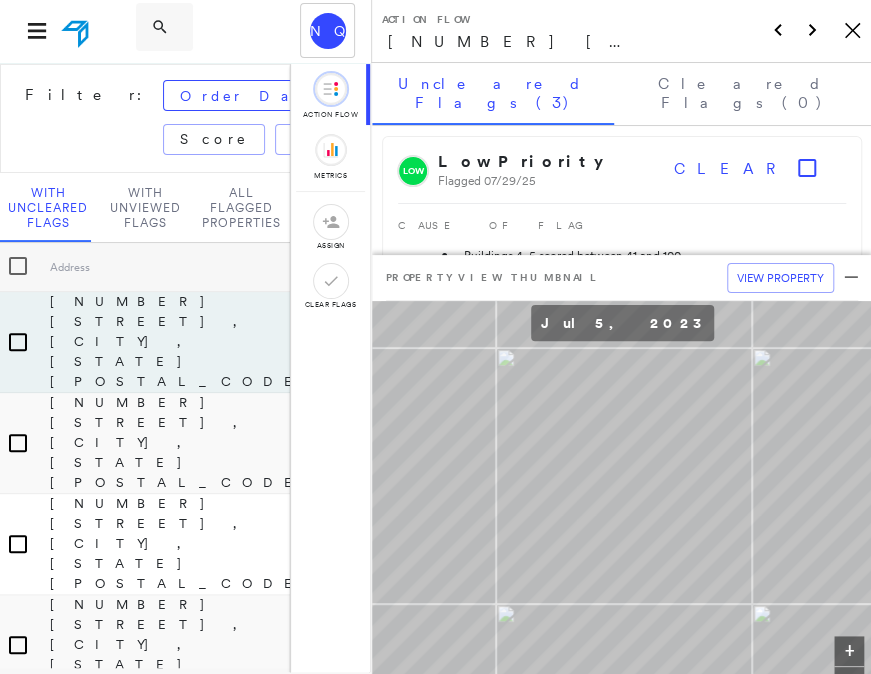 click on "Icon_Closemodal" 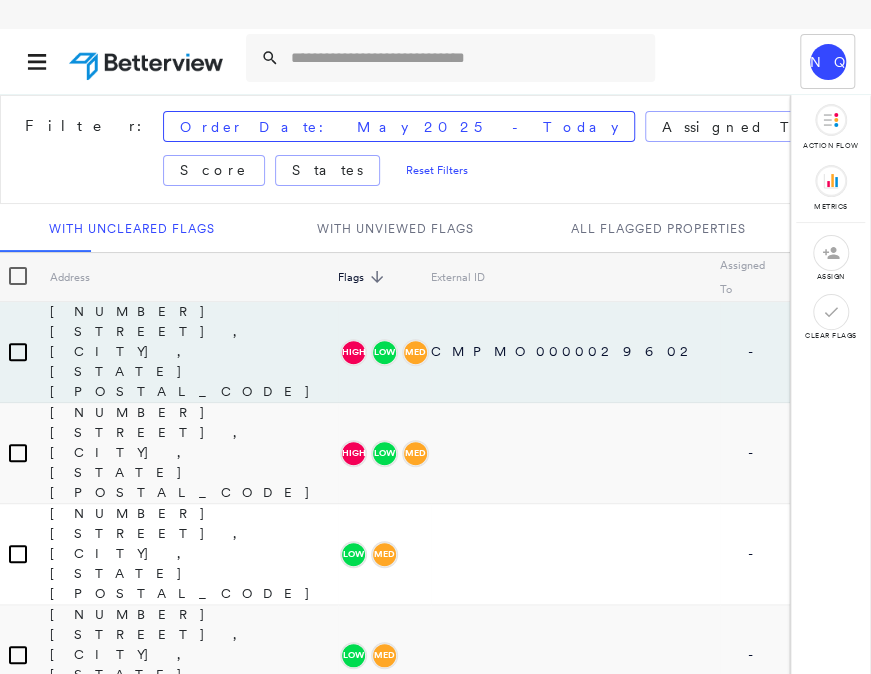 scroll, scrollTop: 32, scrollLeft: 0, axis: vertical 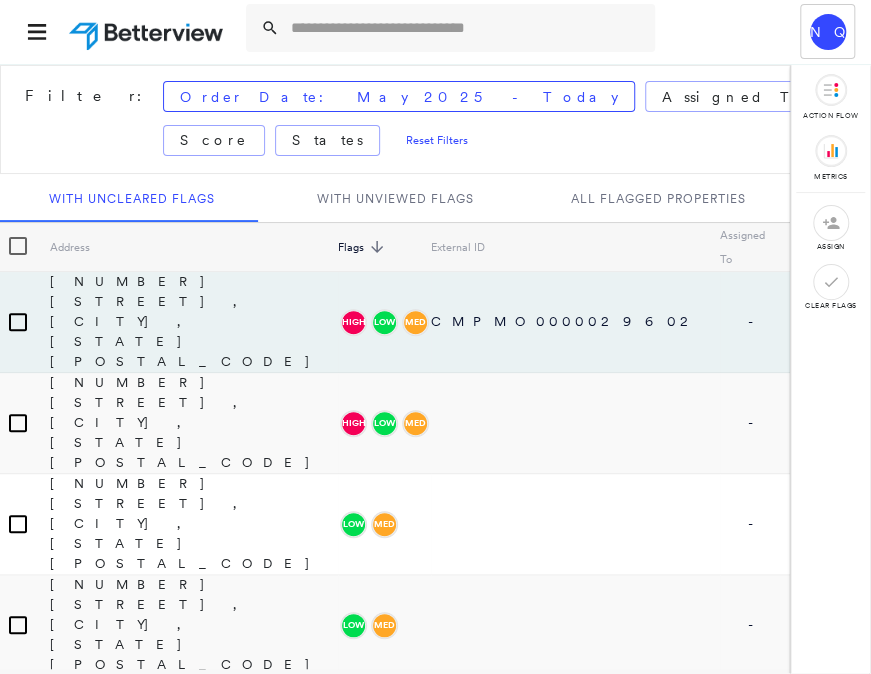 click at bounding box center [450, 31] 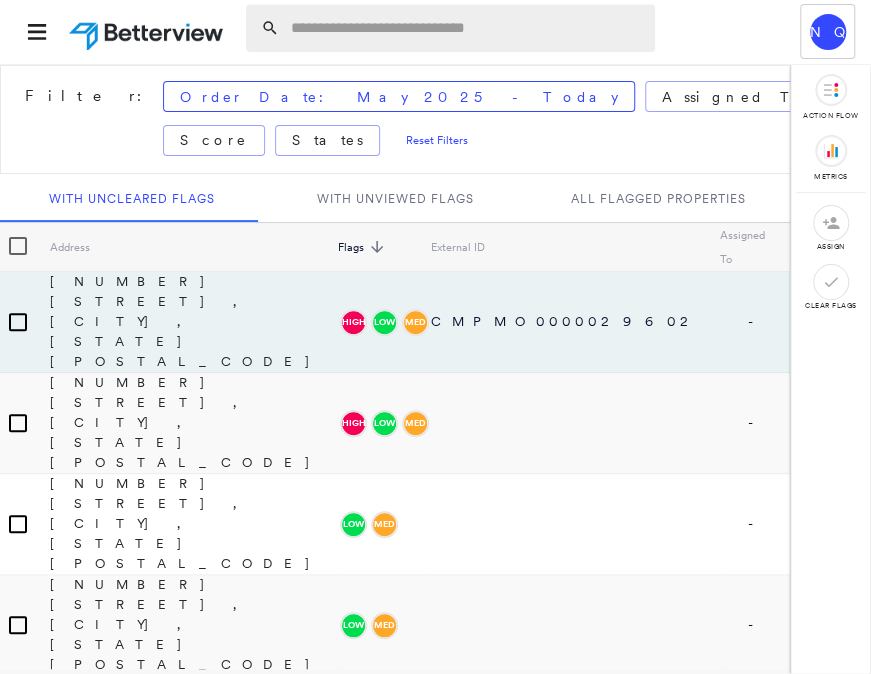 click at bounding box center [467, 28] 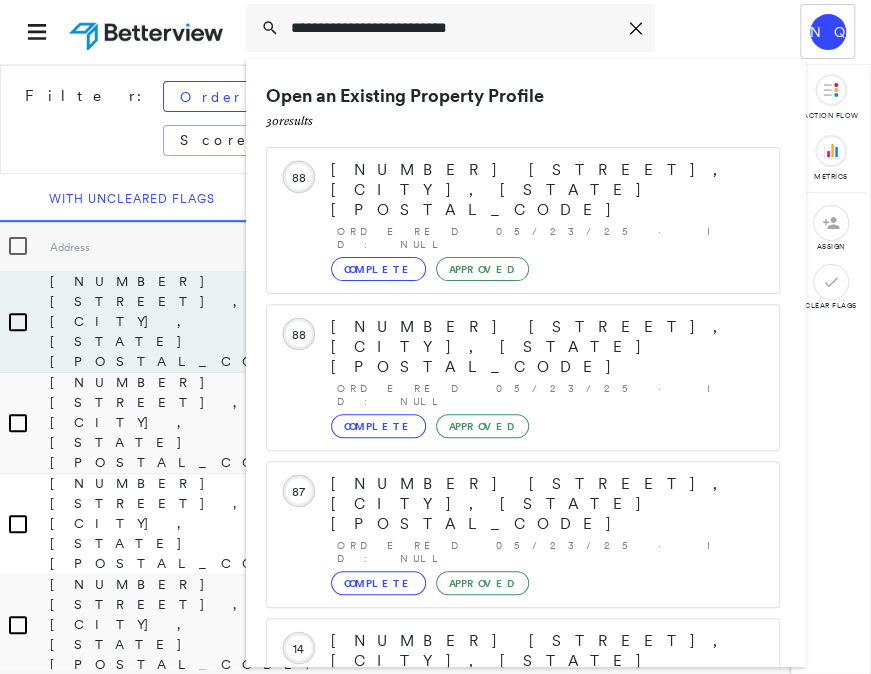 type on "**********" 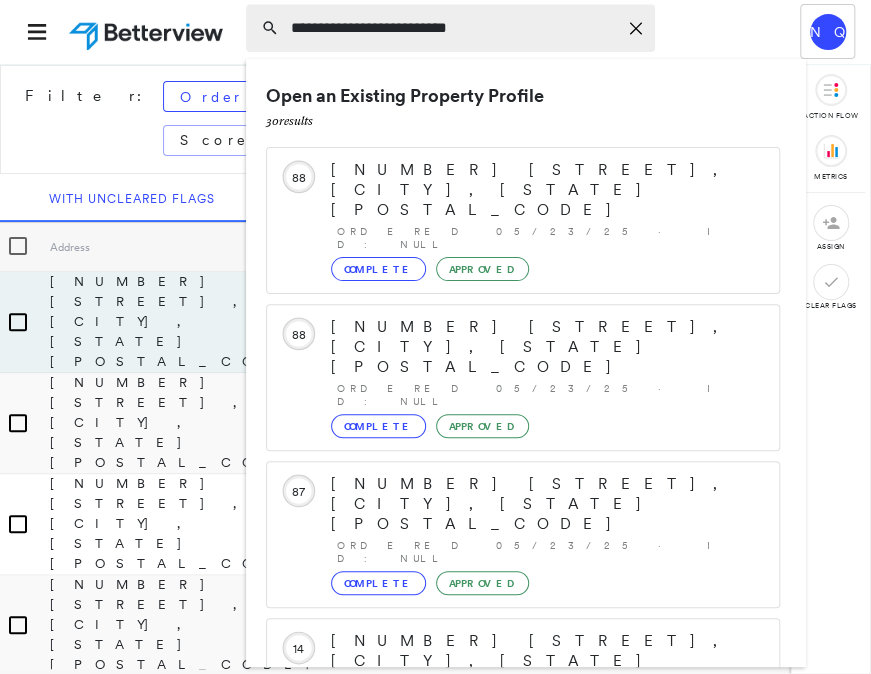 click on "**********" at bounding box center [454, 28] 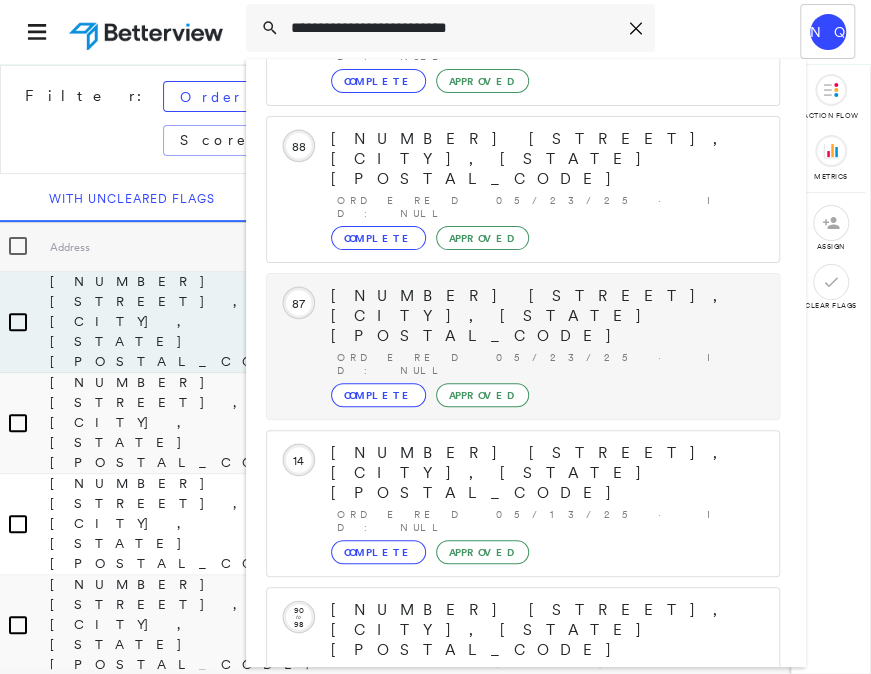 scroll, scrollTop: 206, scrollLeft: 0, axis: vertical 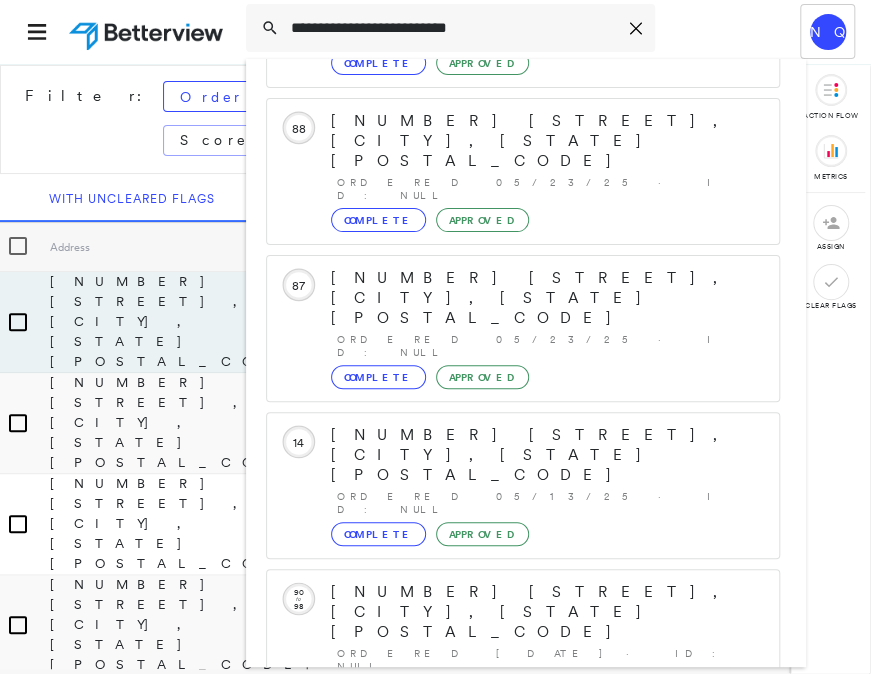 click on "[NUMBER] [STREET], [CITY], [STATE] [POSTAL_CODE] Group Created with Sketch." at bounding box center (523, 904) 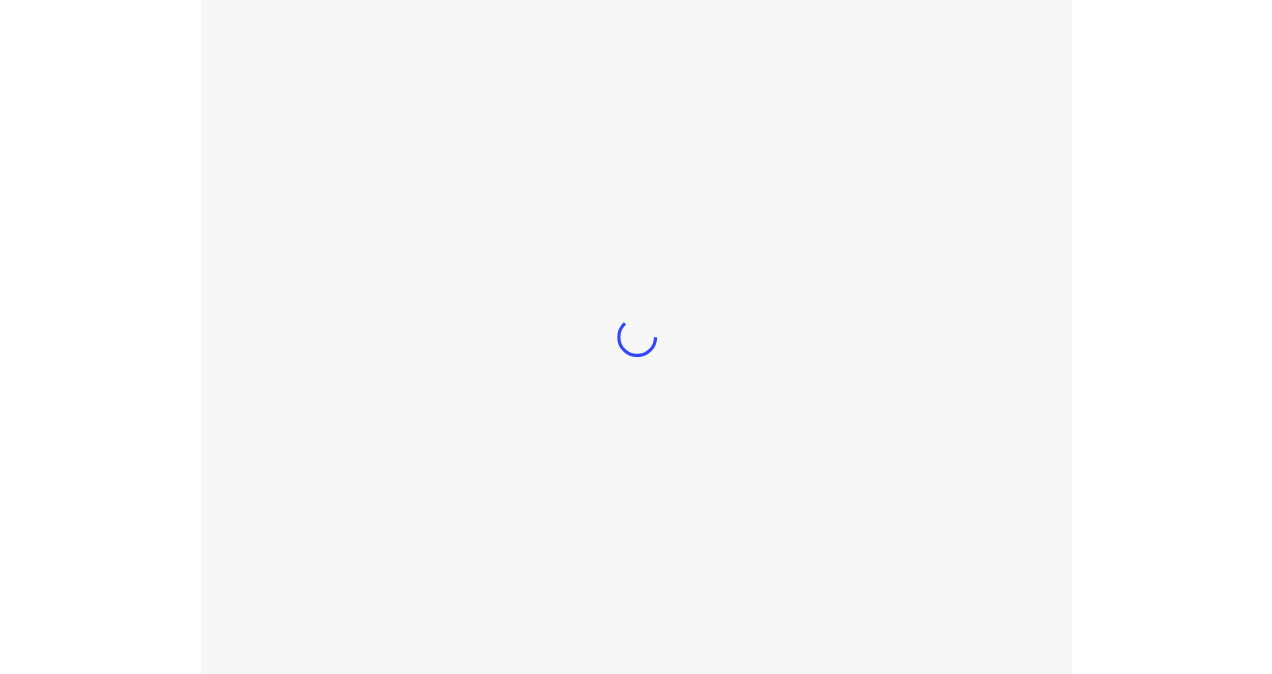 scroll, scrollTop: 0, scrollLeft: 0, axis: both 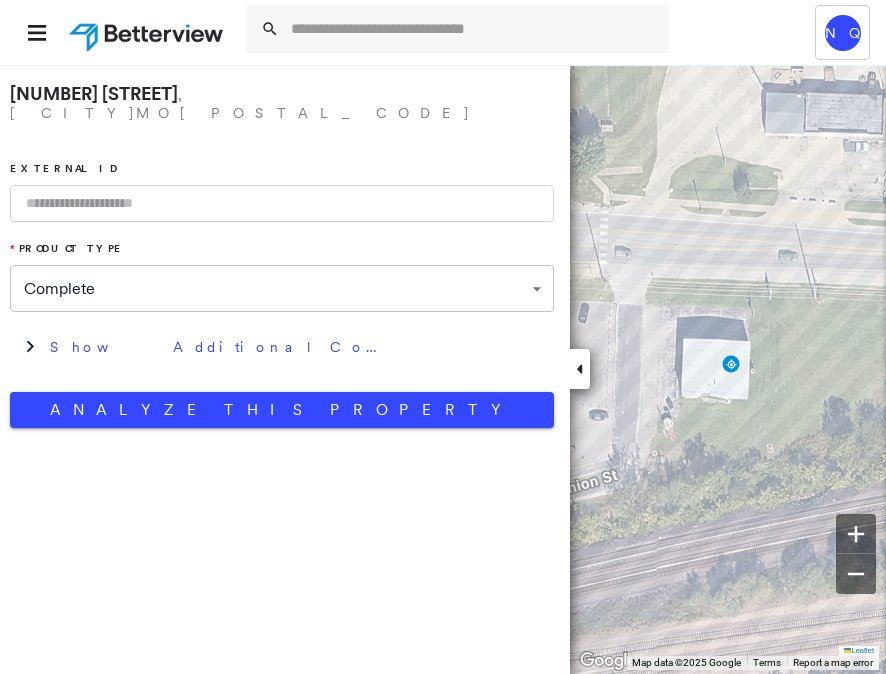 click on "**********" at bounding box center [282, 251] 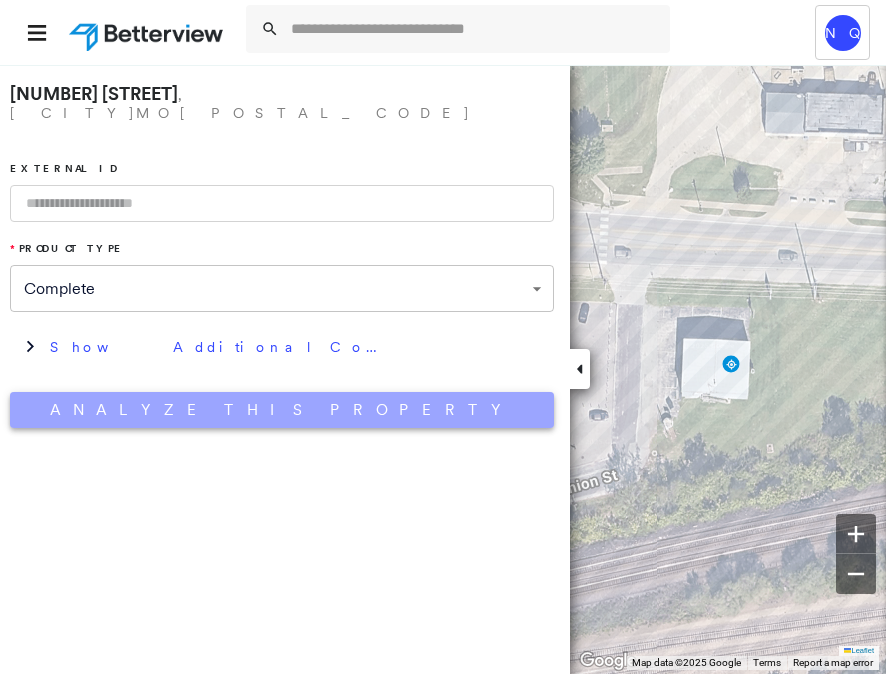 click on "Analyze This Property" at bounding box center (282, 410) 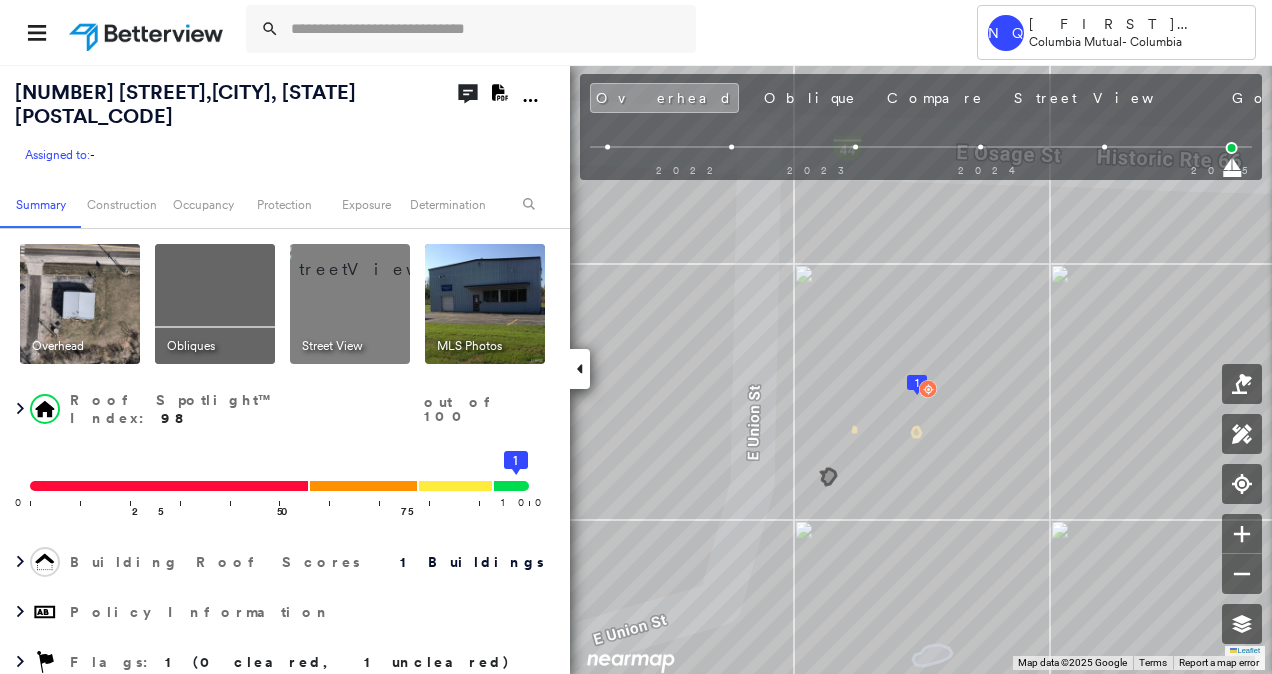 click 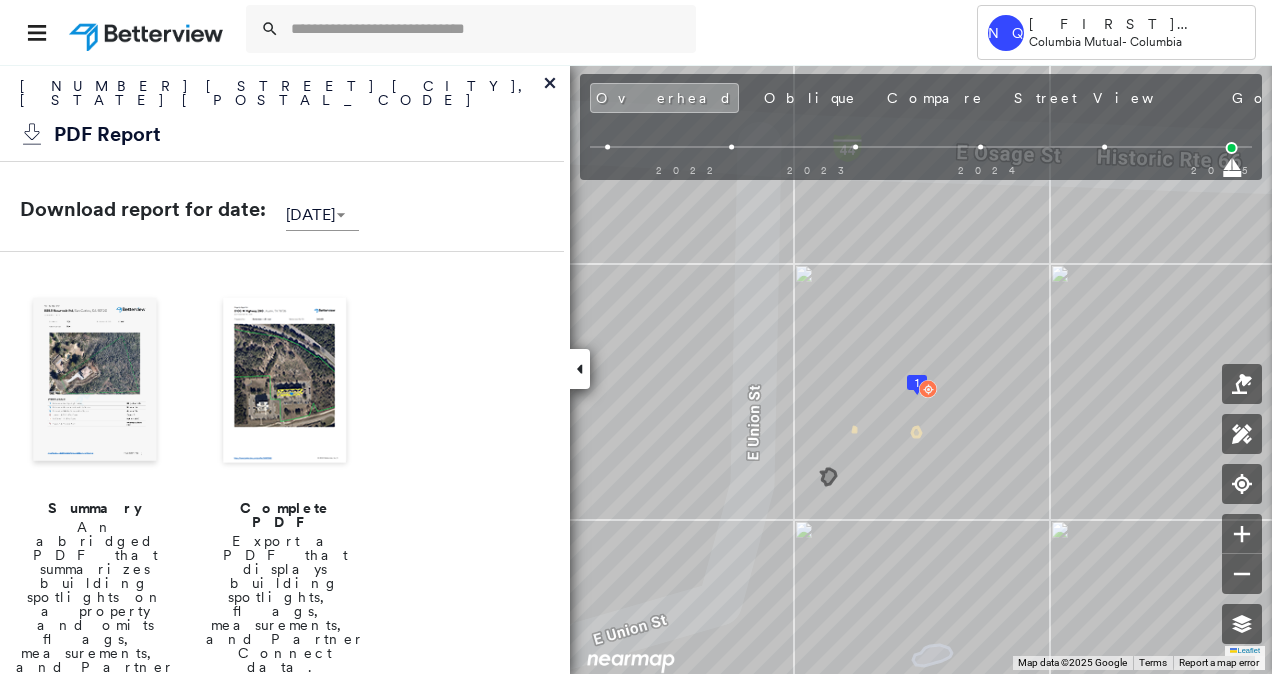 click at bounding box center [285, 382] 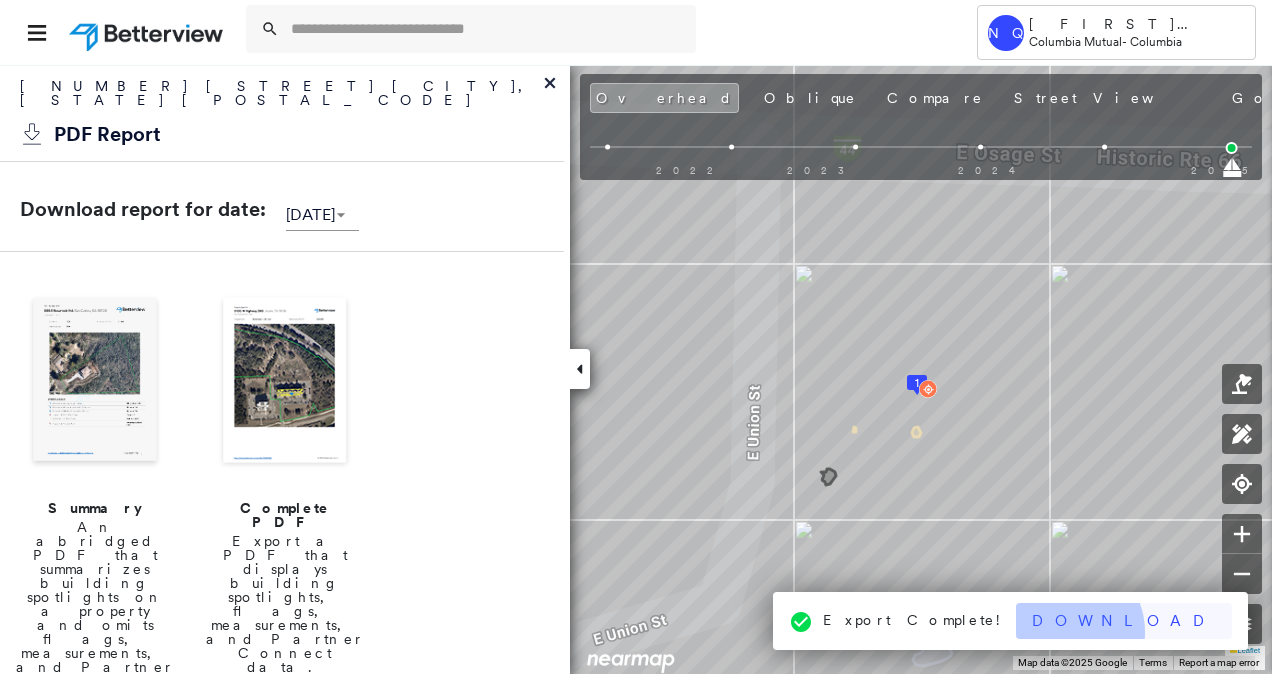 click on "Download" at bounding box center (1124, 621) 